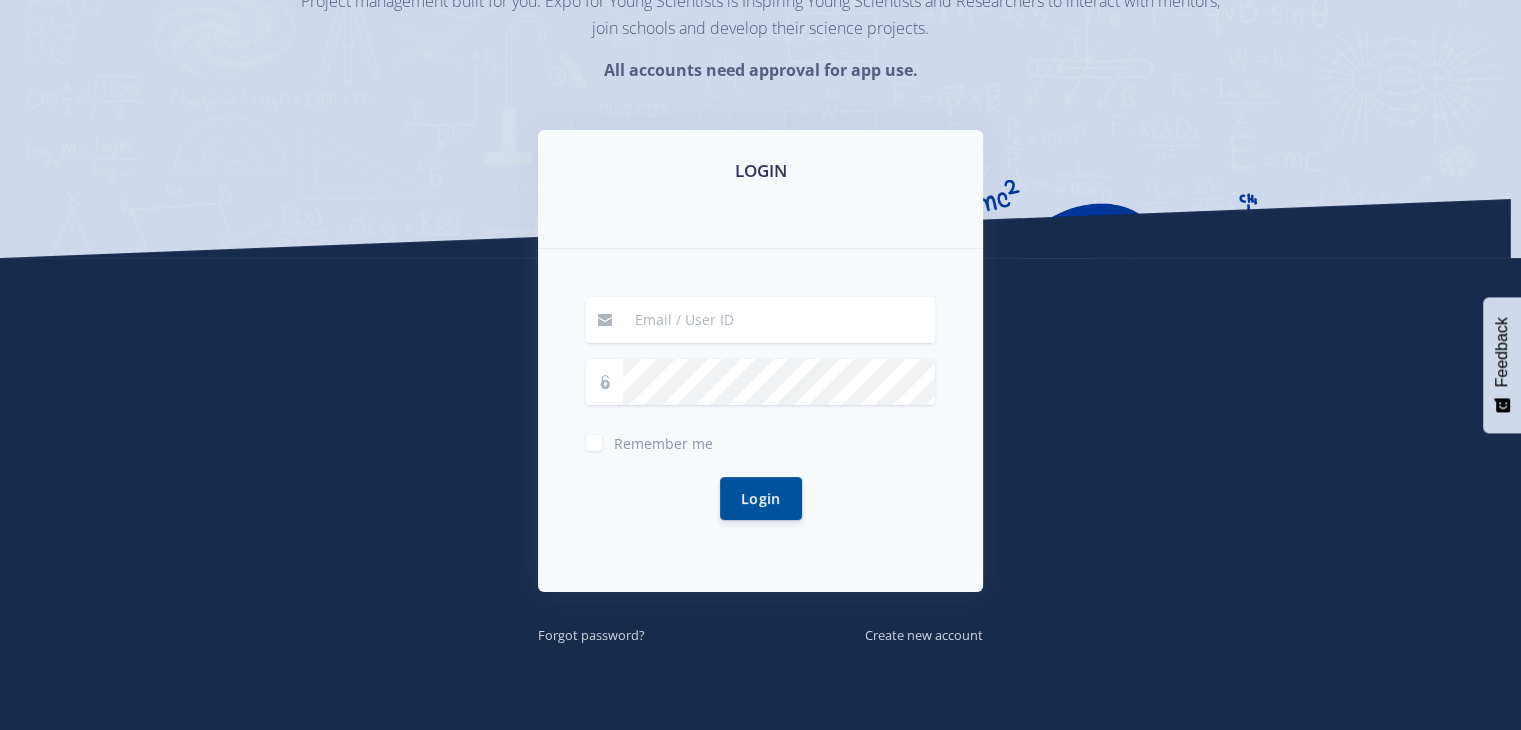scroll, scrollTop: 218, scrollLeft: 0, axis: vertical 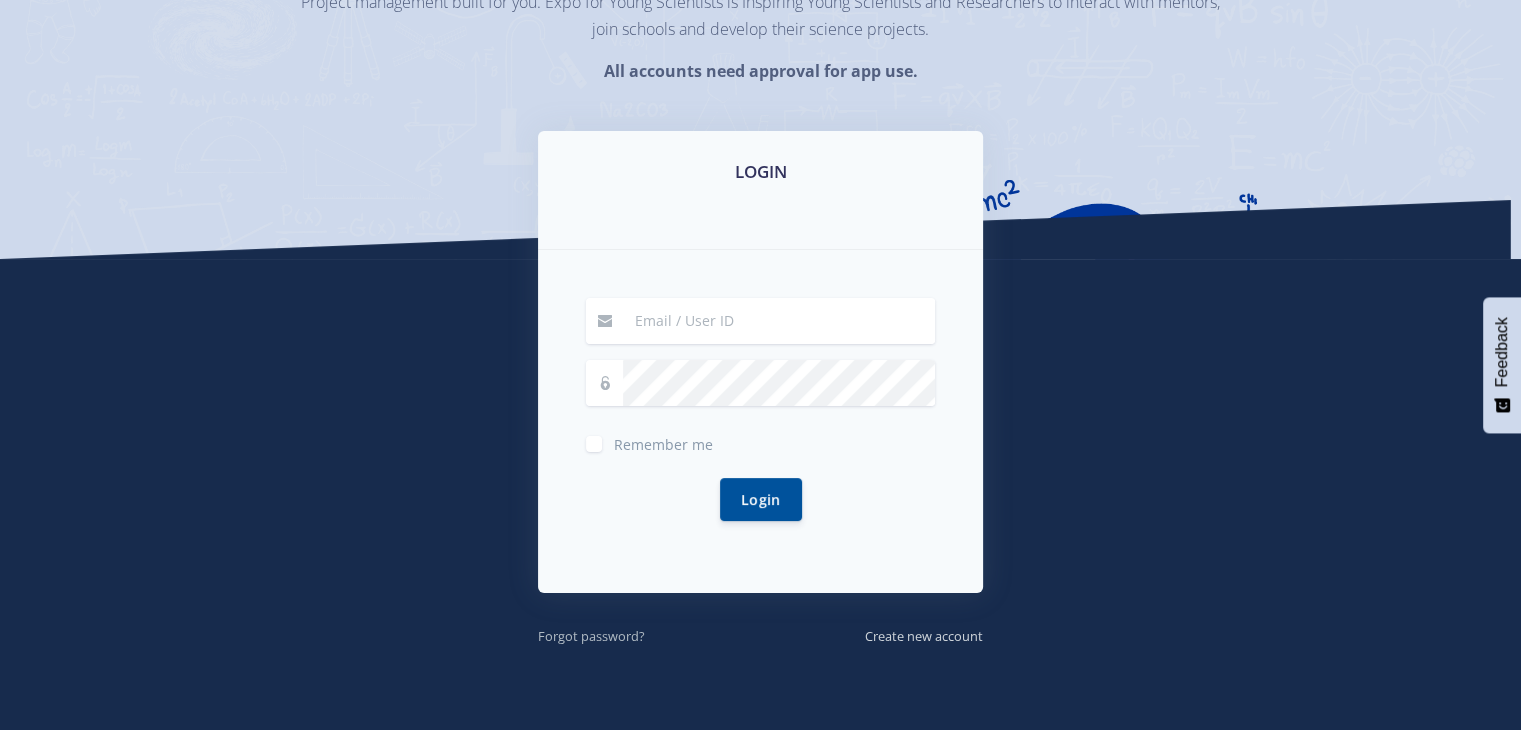 click on "Forgot password?" at bounding box center [591, 636] 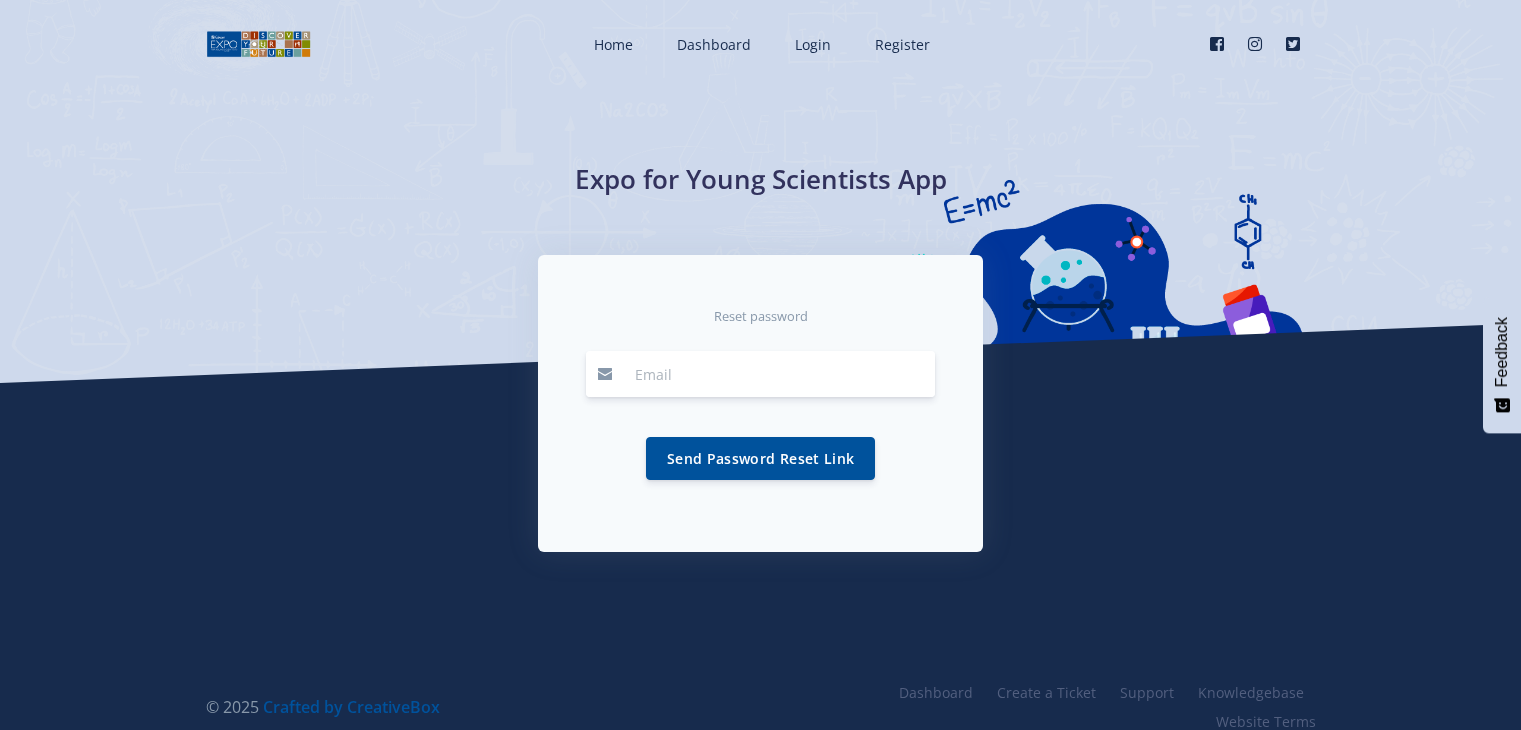 scroll, scrollTop: 0, scrollLeft: 0, axis: both 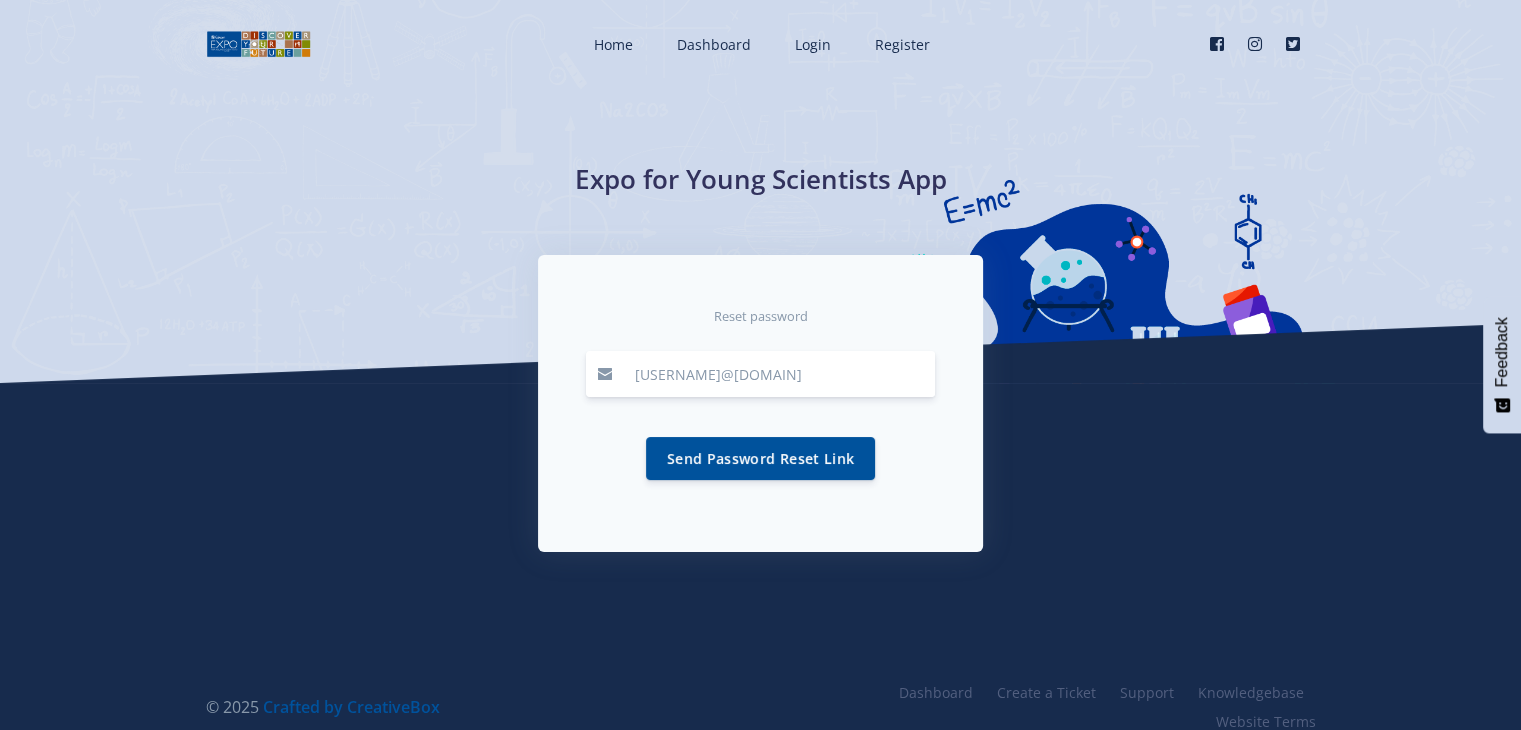 type on "[USERNAME]@[DOMAIN]" 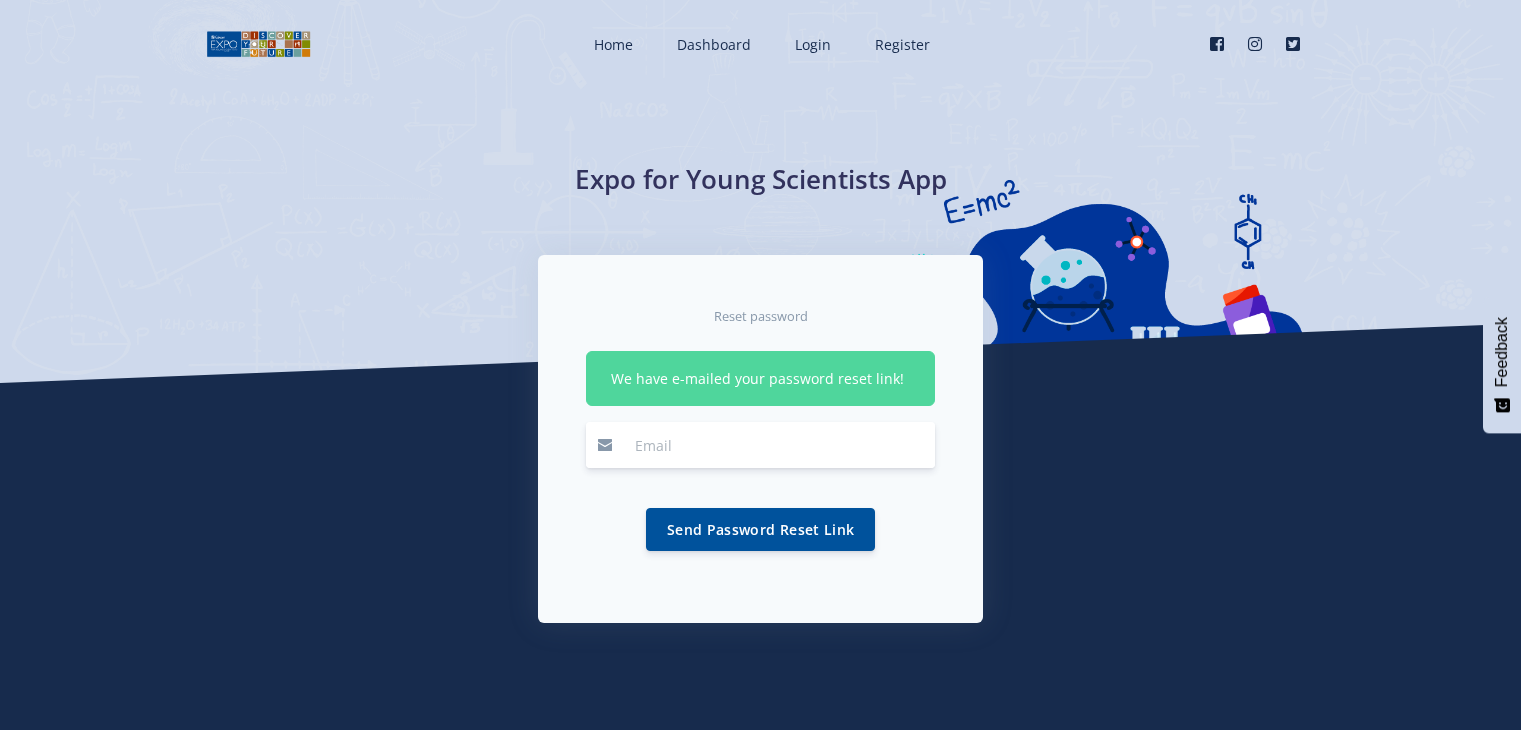 scroll, scrollTop: 0, scrollLeft: 0, axis: both 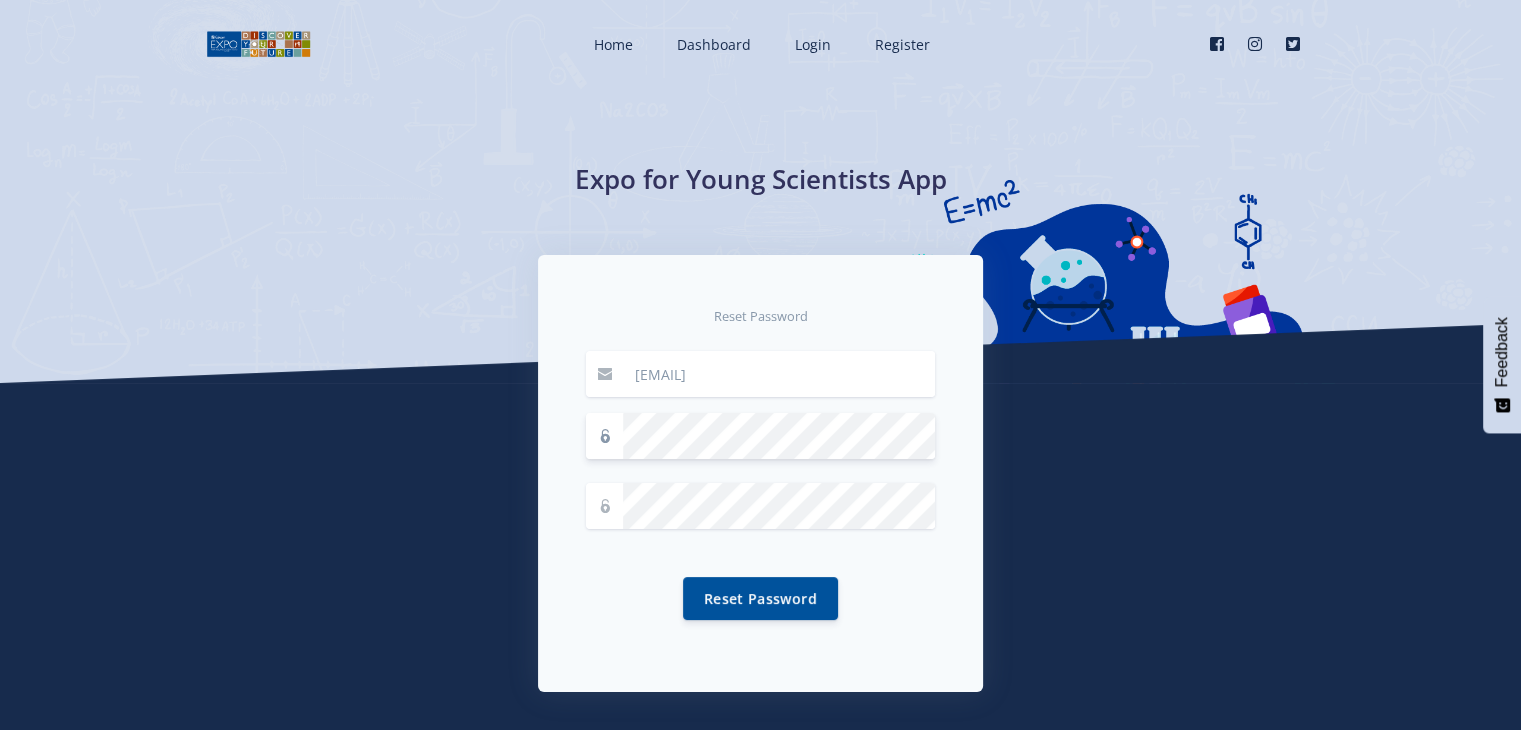 click on "Reset Password
crmr.shane@gmail.com" at bounding box center [760, 488] 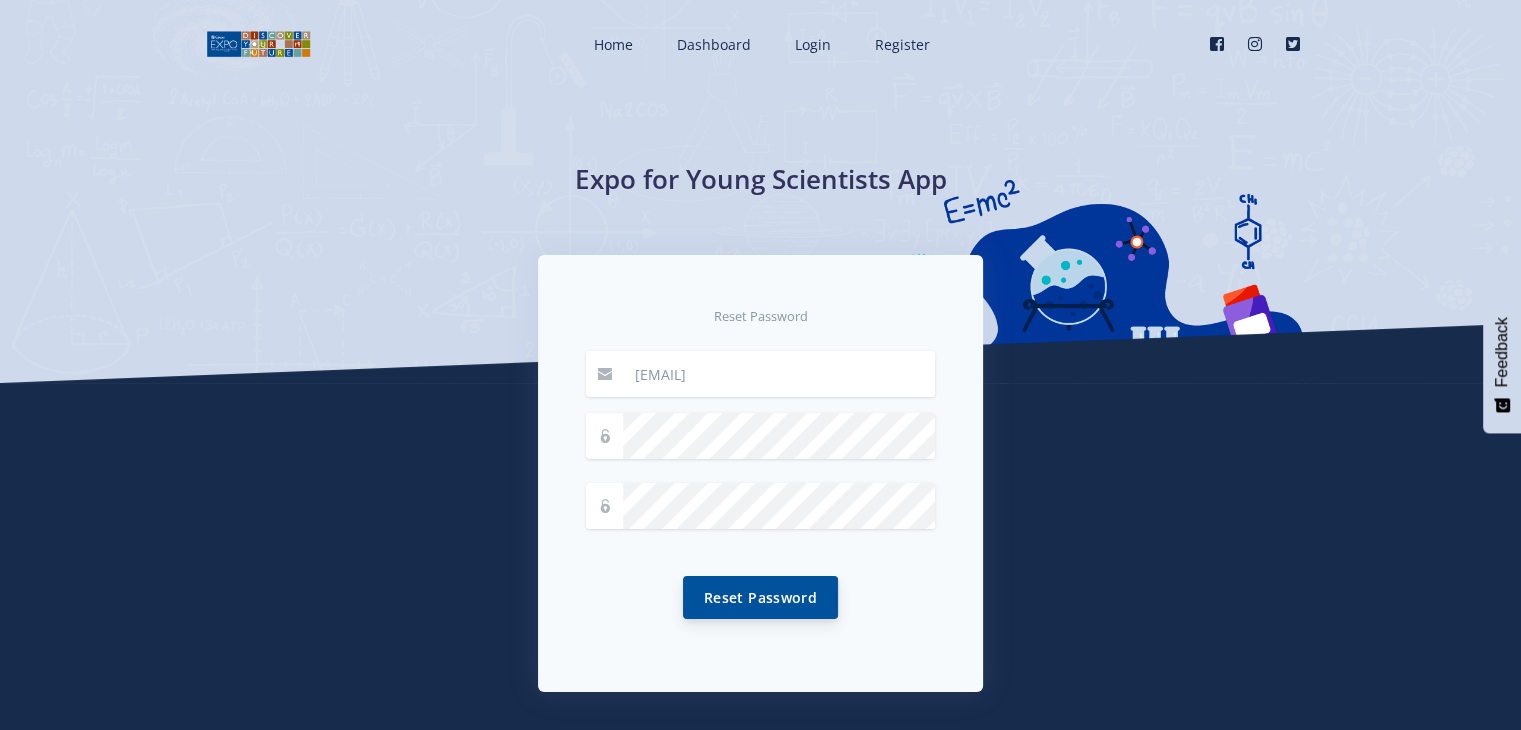 click on "Reset Password" at bounding box center [760, 597] 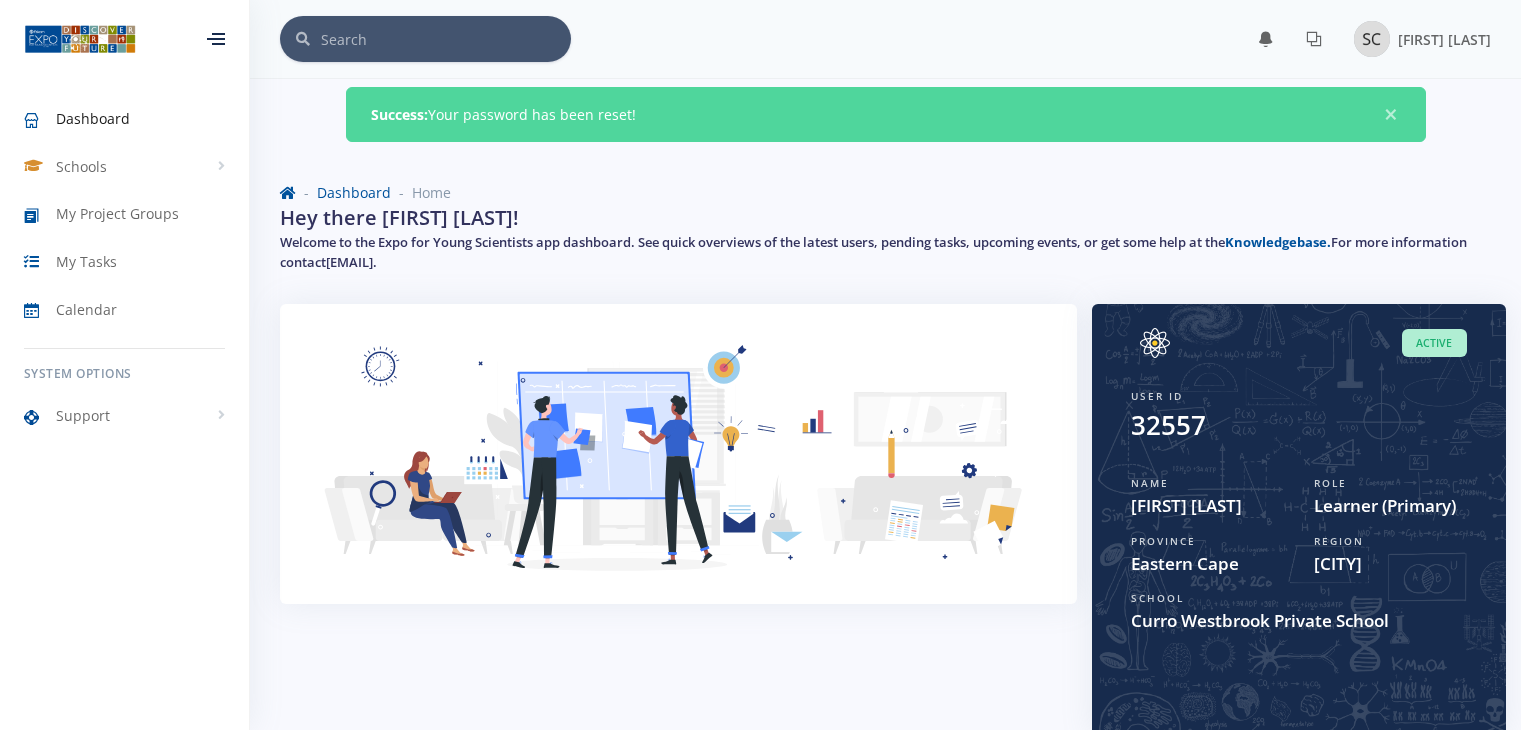 scroll, scrollTop: 0, scrollLeft: 0, axis: both 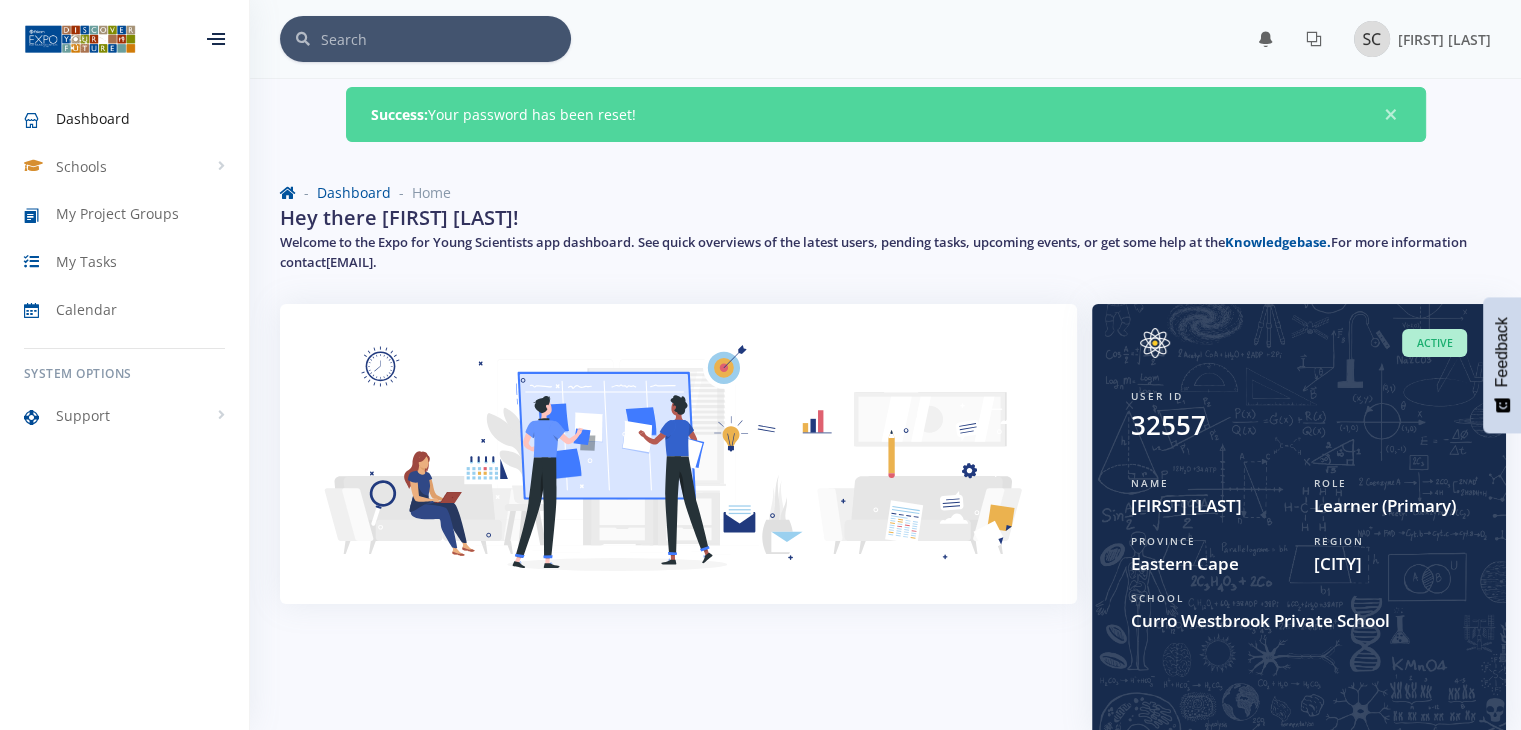 click at bounding box center [218, 44] 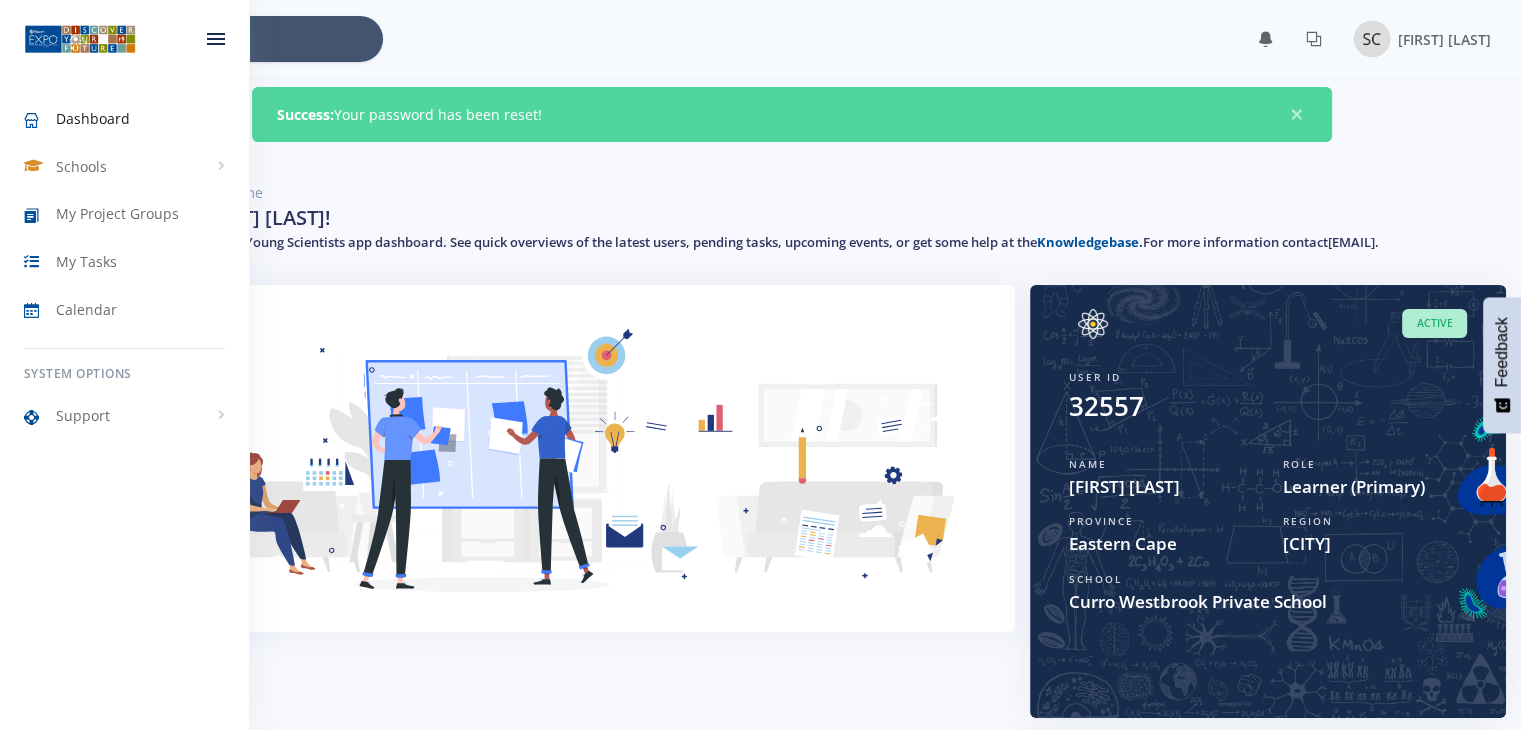 click at bounding box center [216, 44] 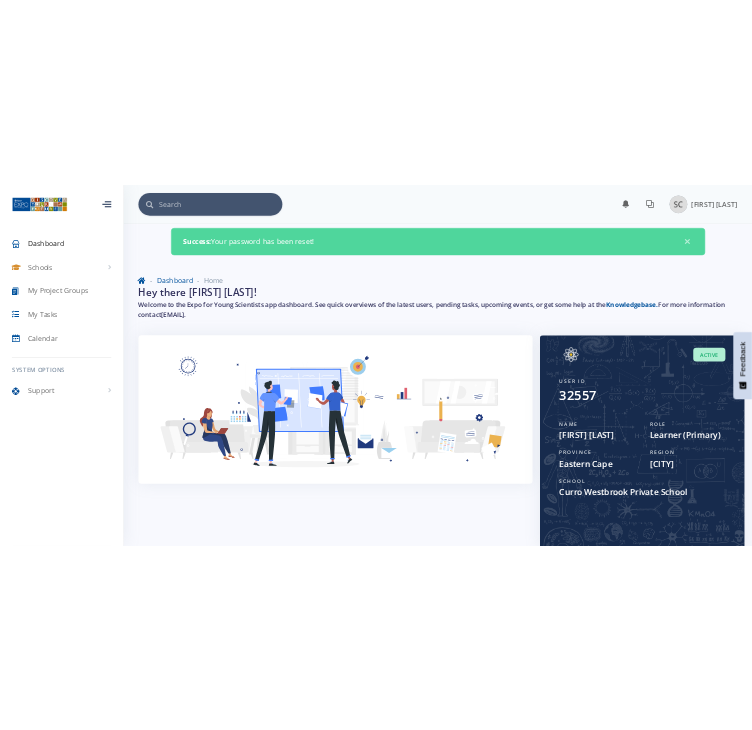 scroll, scrollTop: 0, scrollLeft: 0, axis: both 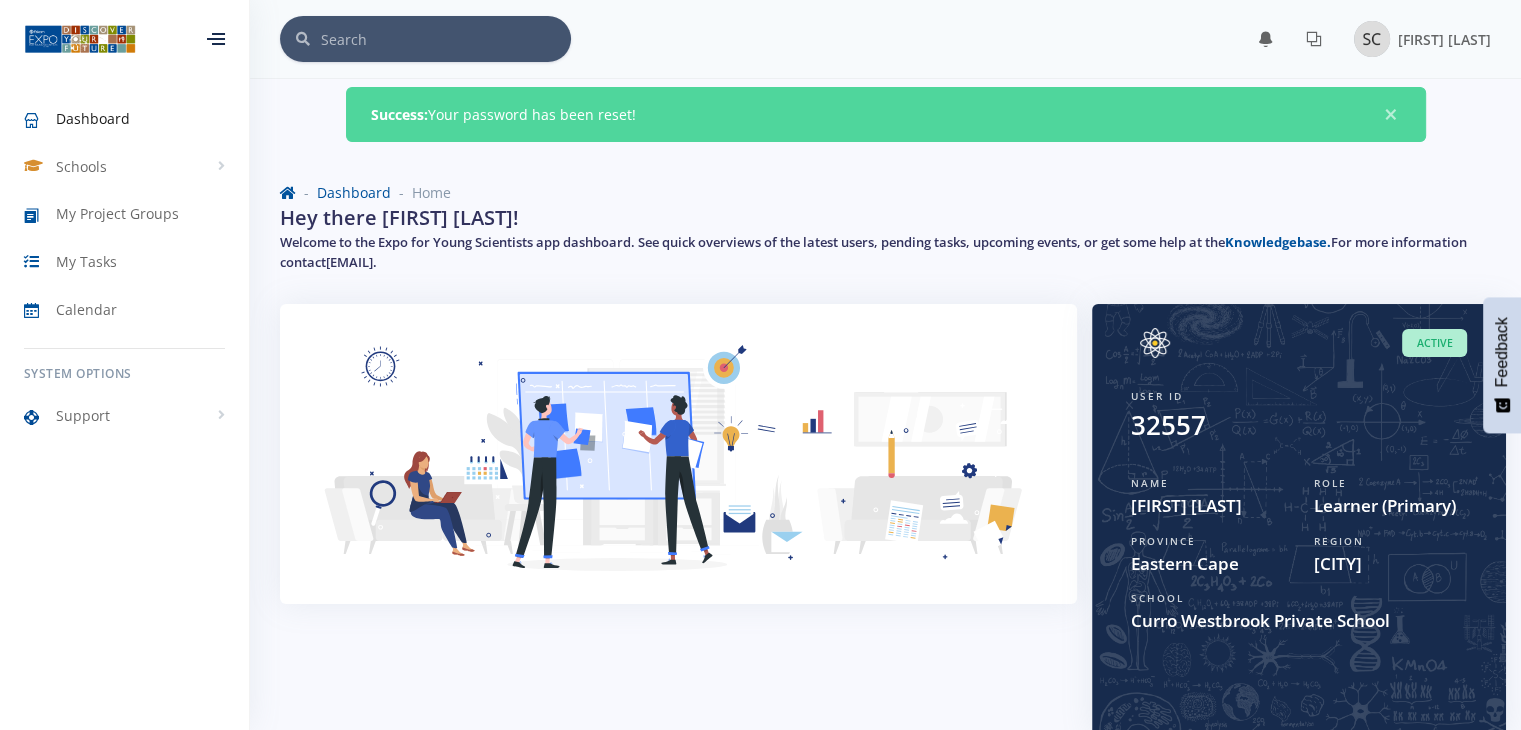 click at bounding box center (446, 39) 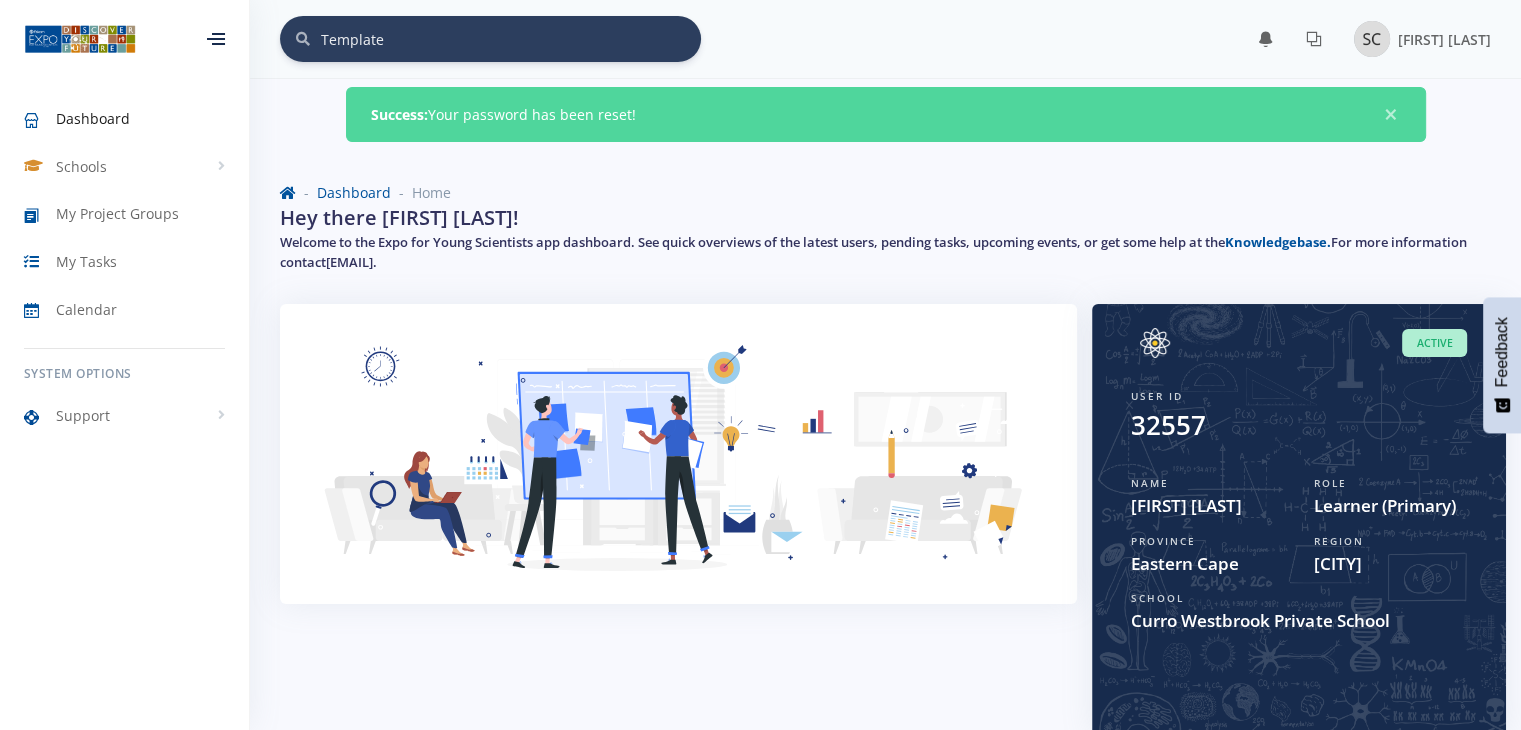 type on "Template" 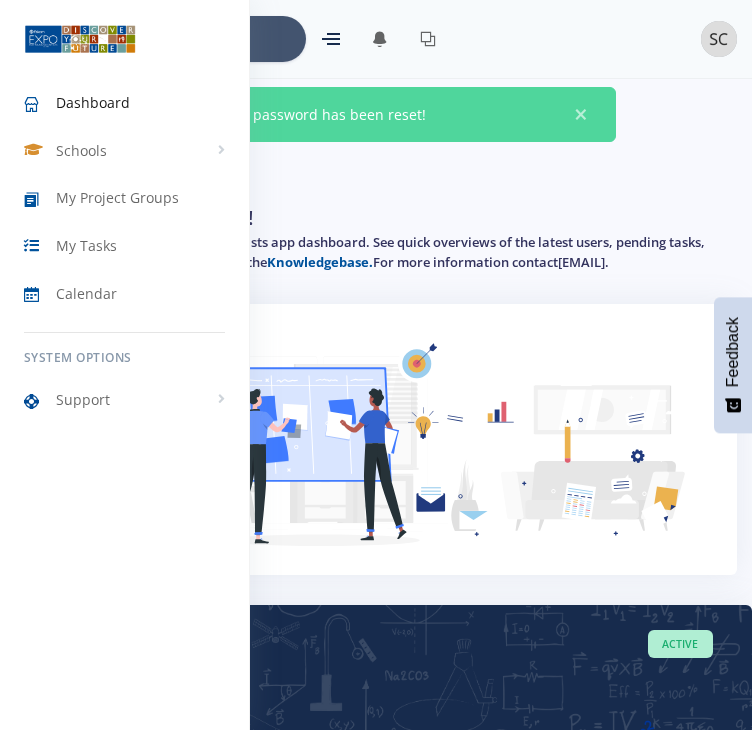click at bounding box center [376, 365] 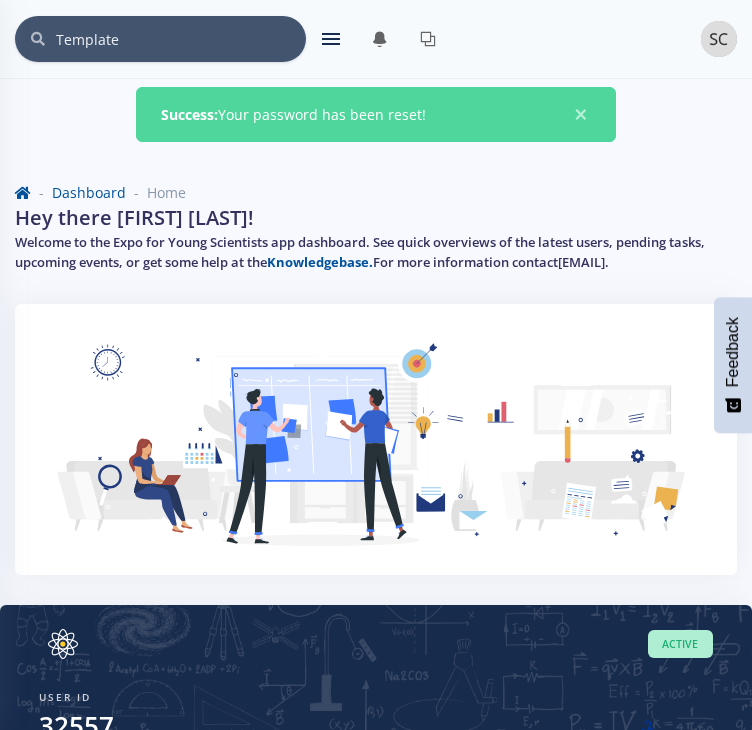 click at bounding box center [719, 39] 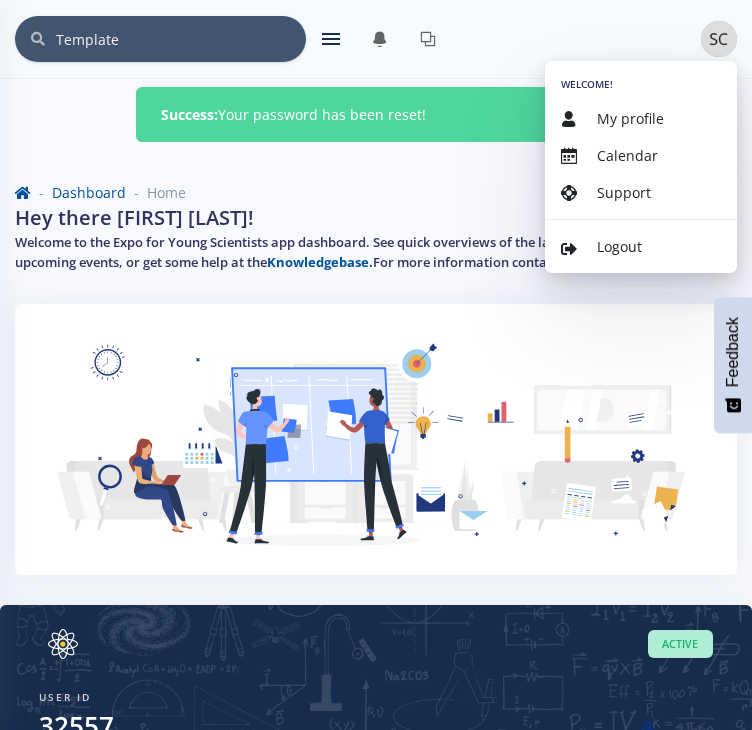 click on "Template
×
You have  0
notifications.
View all Calendar" at bounding box center [376, 39] 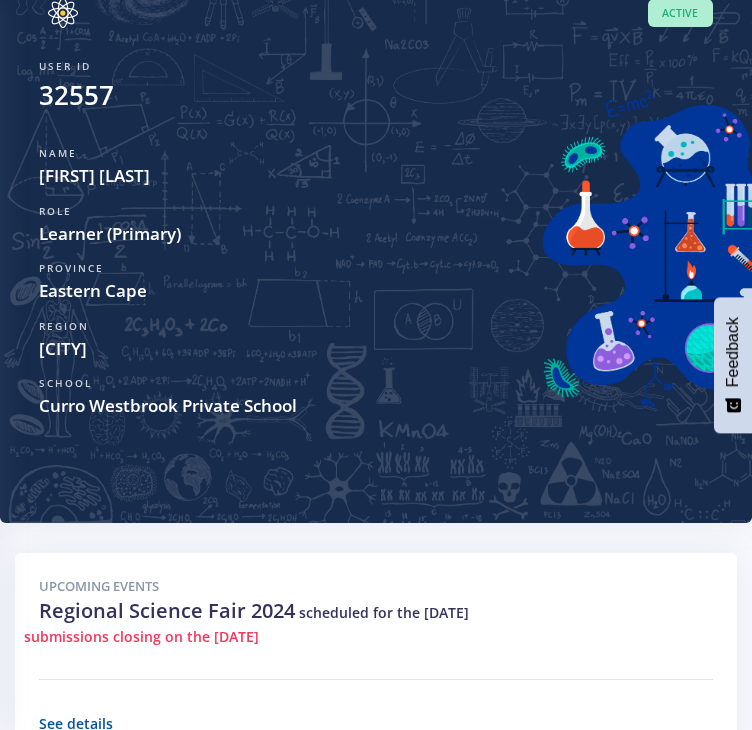 scroll, scrollTop: 0, scrollLeft: 0, axis: both 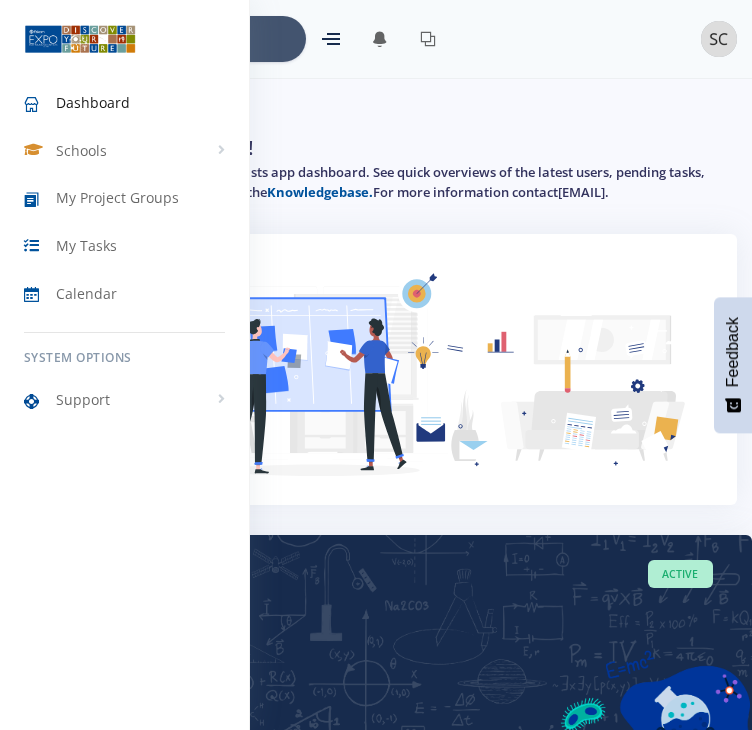 click at bounding box center (376, 365) 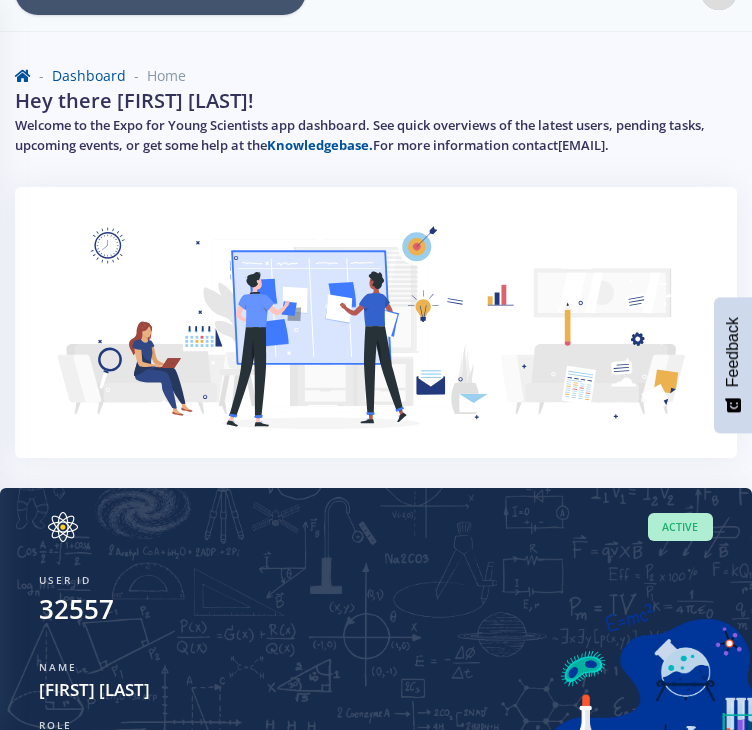 scroll, scrollTop: 0, scrollLeft: 0, axis: both 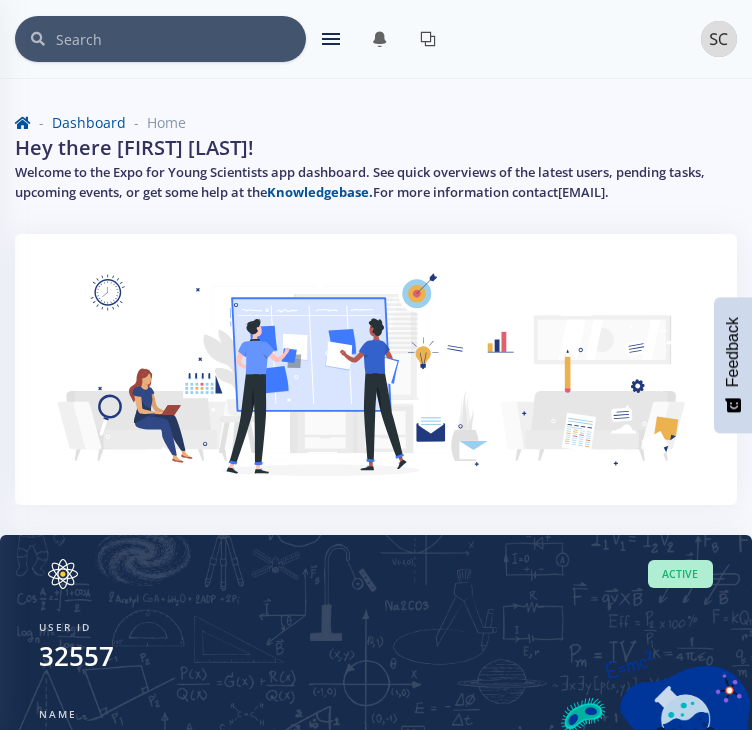 click at bounding box center (380, 39) 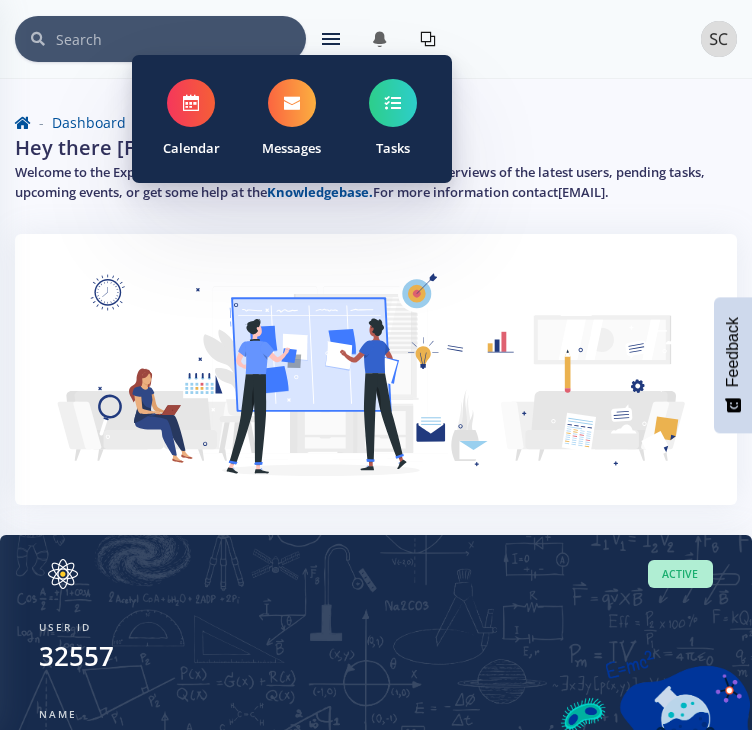 click on "Dashboard
Home
Hey there [FIRST] [LAST]!
Welcome to the Expo for Young Scientists app dashboard. See quick
overviews of the latest users,
pending tasks, upcoming events, or get some help at the  Knowledgebase.  For more information contact  [EMAIL] ." at bounding box center [376, 161] 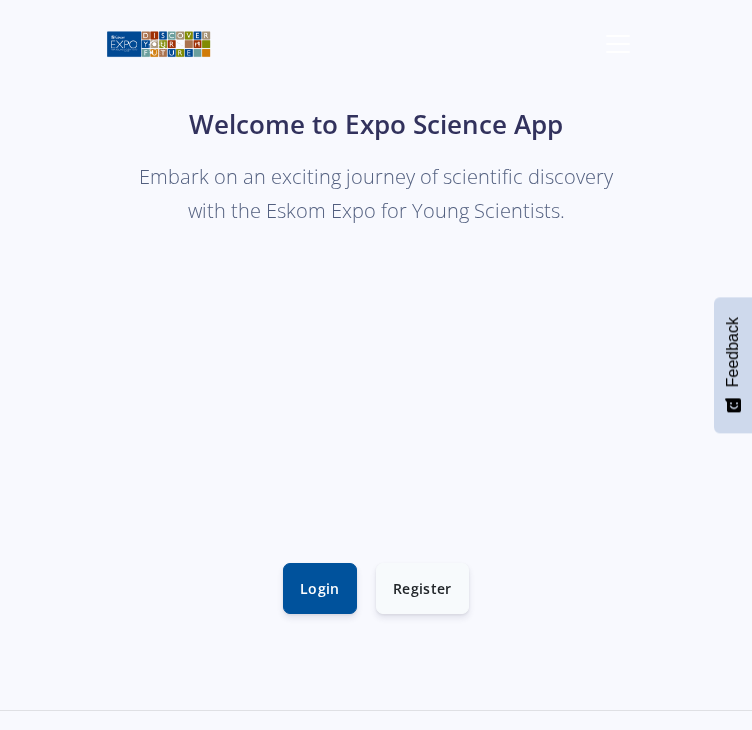 scroll, scrollTop: 0, scrollLeft: 0, axis: both 